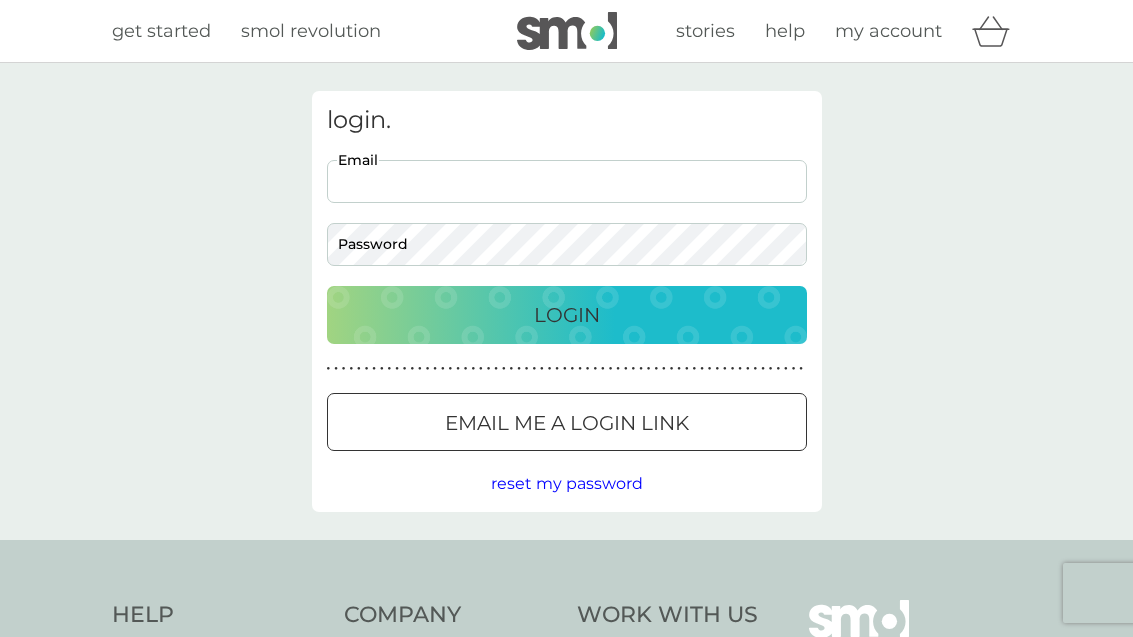 scroll, scrollTop: 0, scrollLeft: 0, axis: both 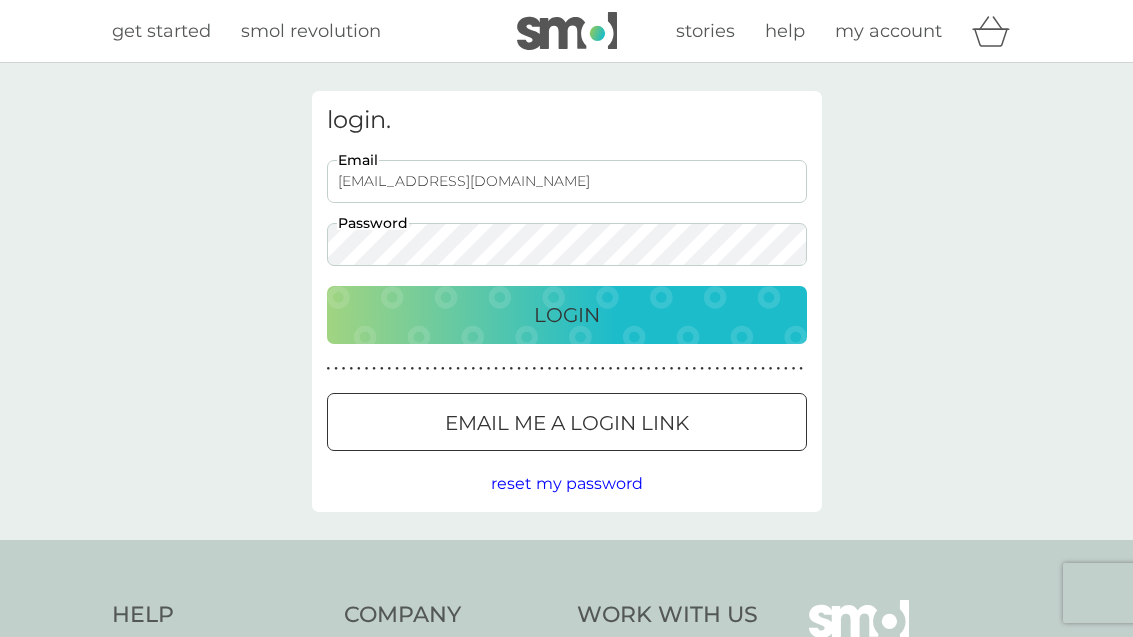 click on "Login" at bounding box center (567, 315) 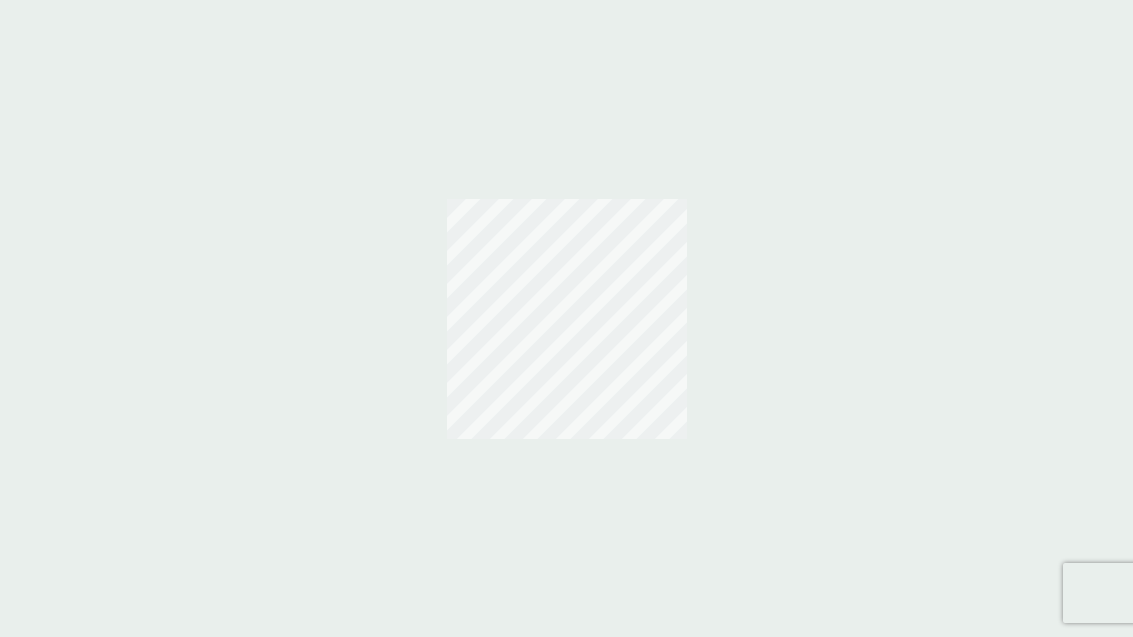 scroll, scrollTop: 0, scrollLeft: 0, axis: both 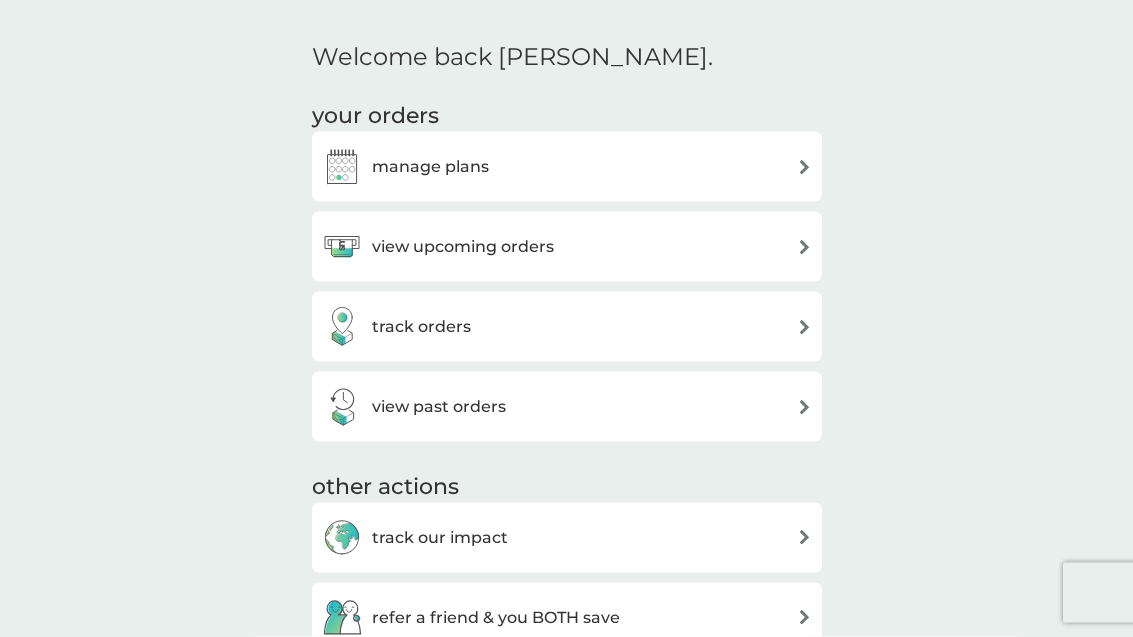 click on "manage plans" at bounding box center [567, 167] 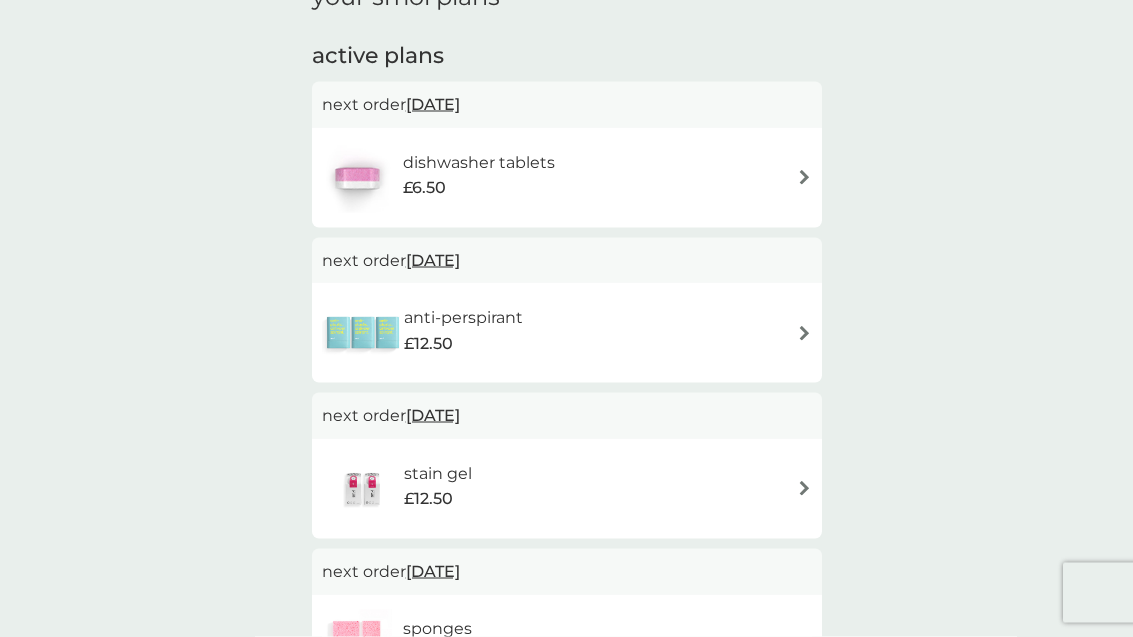 scroll, scrollTop: 341, scrollLeft: 0, axis: vertical 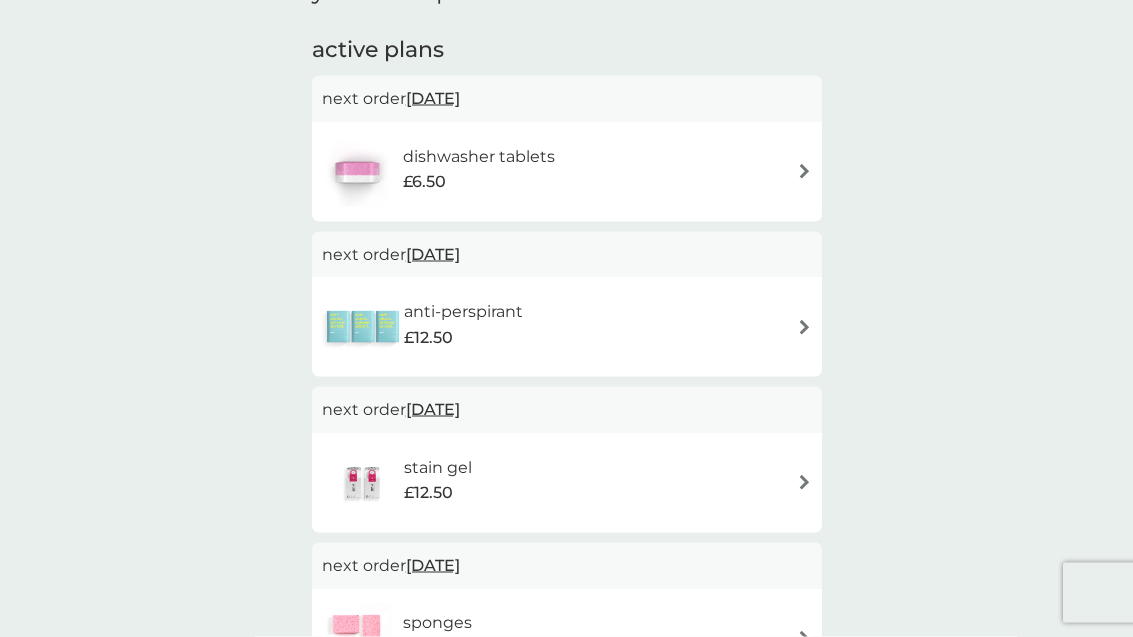 click on "stain gel £12.50" at bounding box center [567, 483] 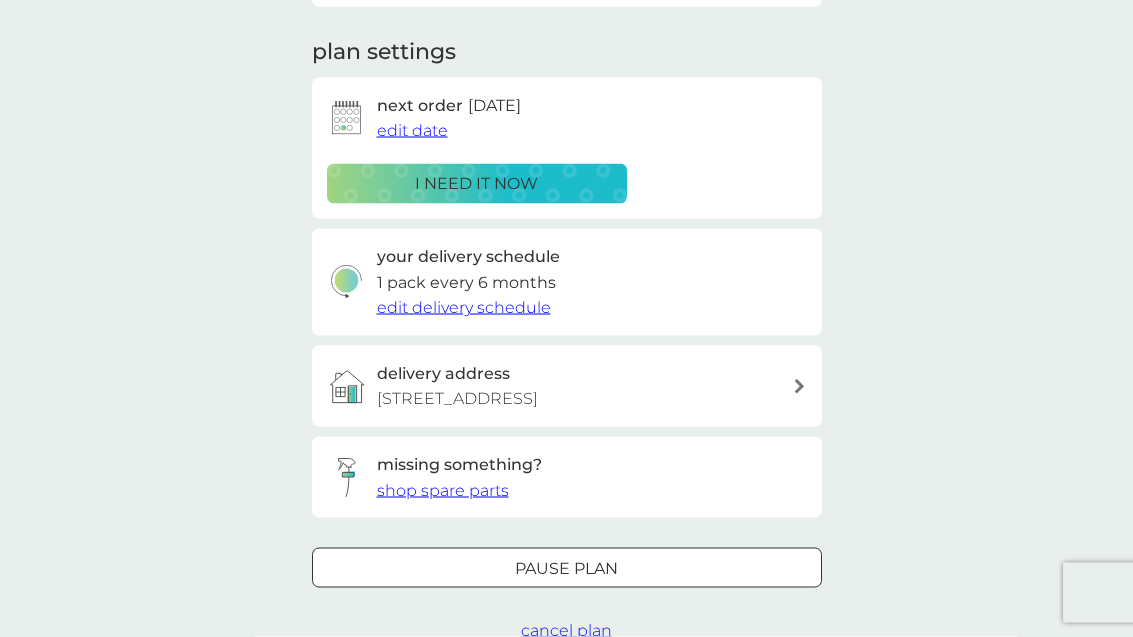 scroll, scrollTop: 261, scrollLeft: 0, axis: vertical 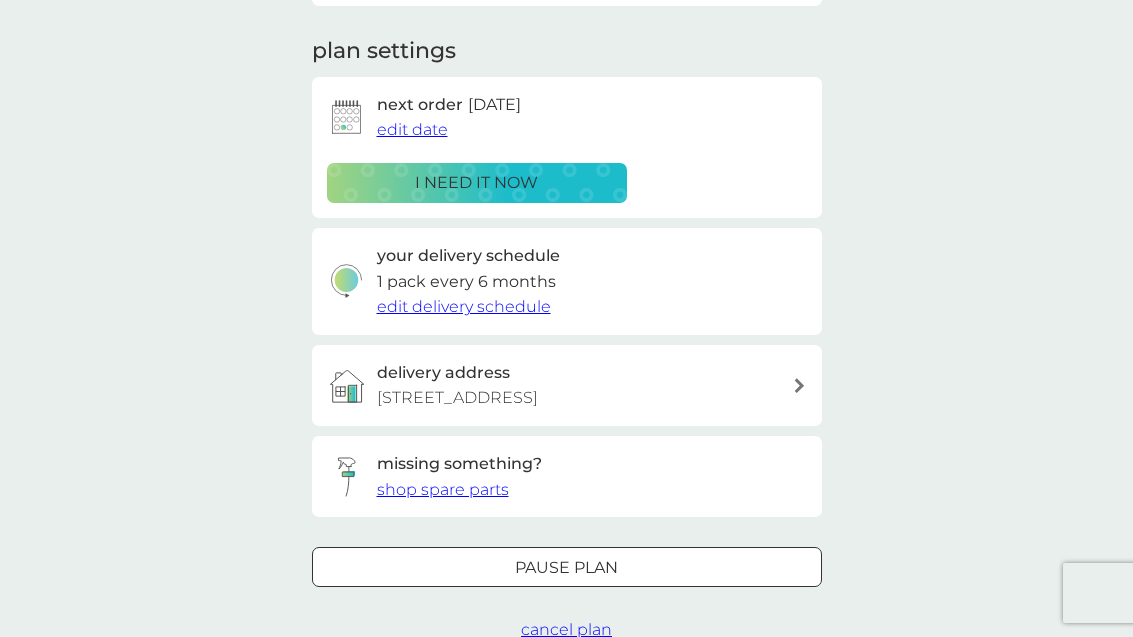 click on "Pause plan" at bounding box center (567, 568) 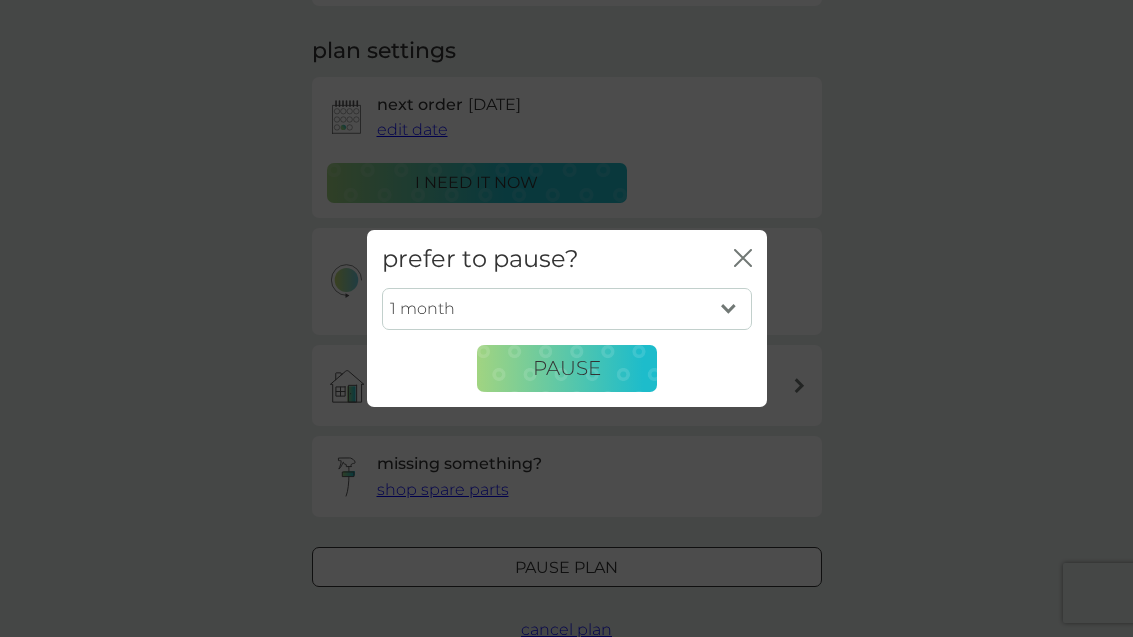click on "1 month 2 months 3 months 4 months 5 months 6 months" at bounding box center (567, 309) 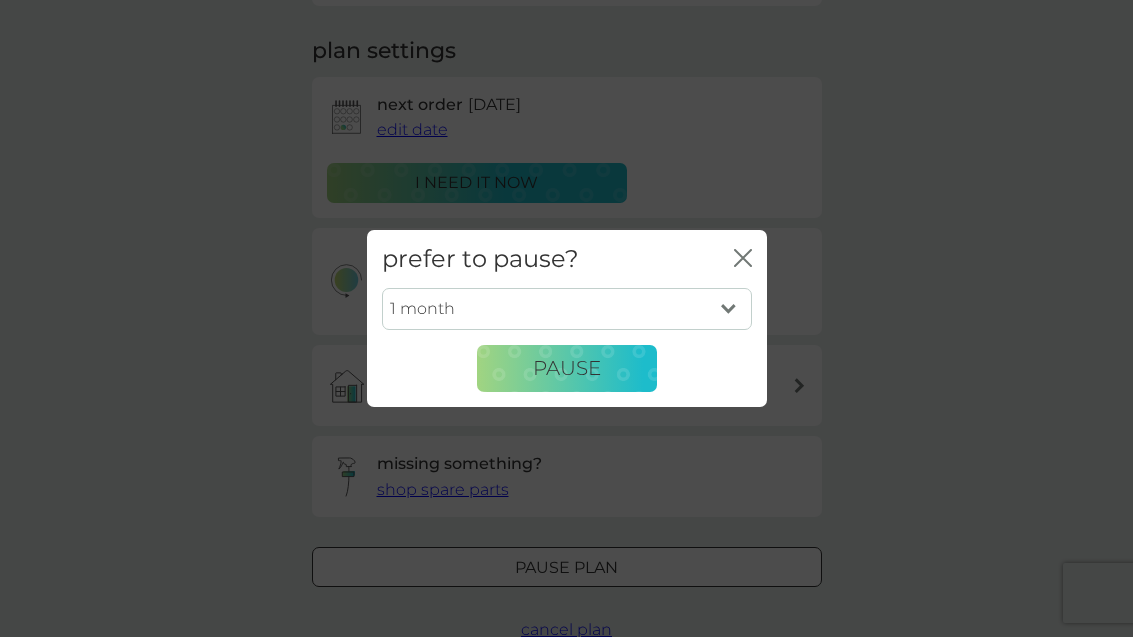 select on "5" 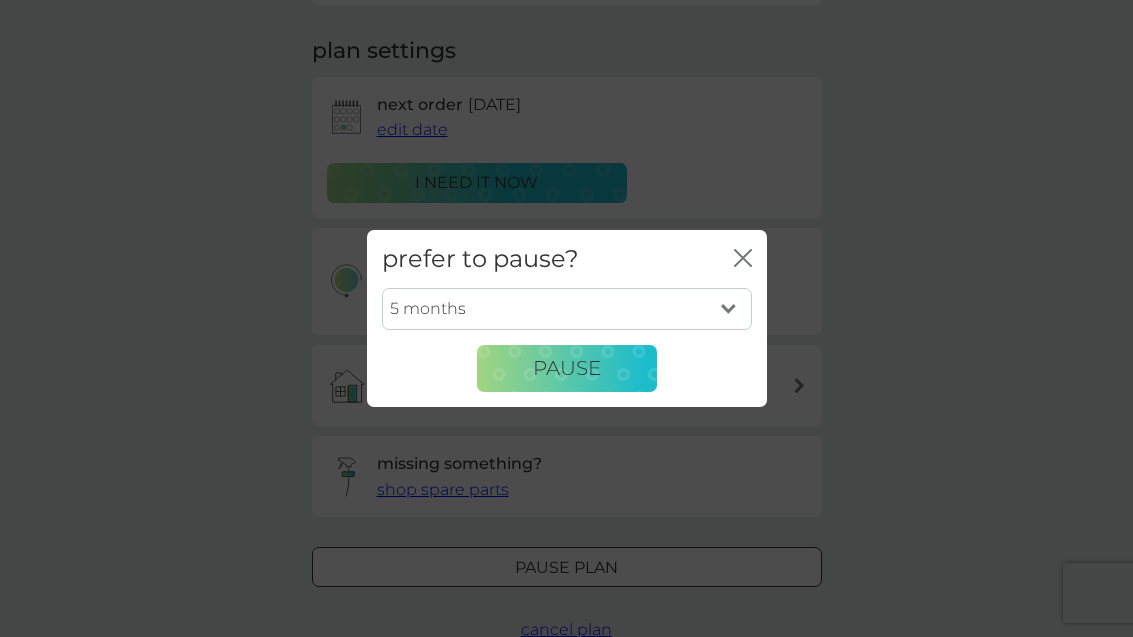 click on "Pause" at bounding box center (567, 369) 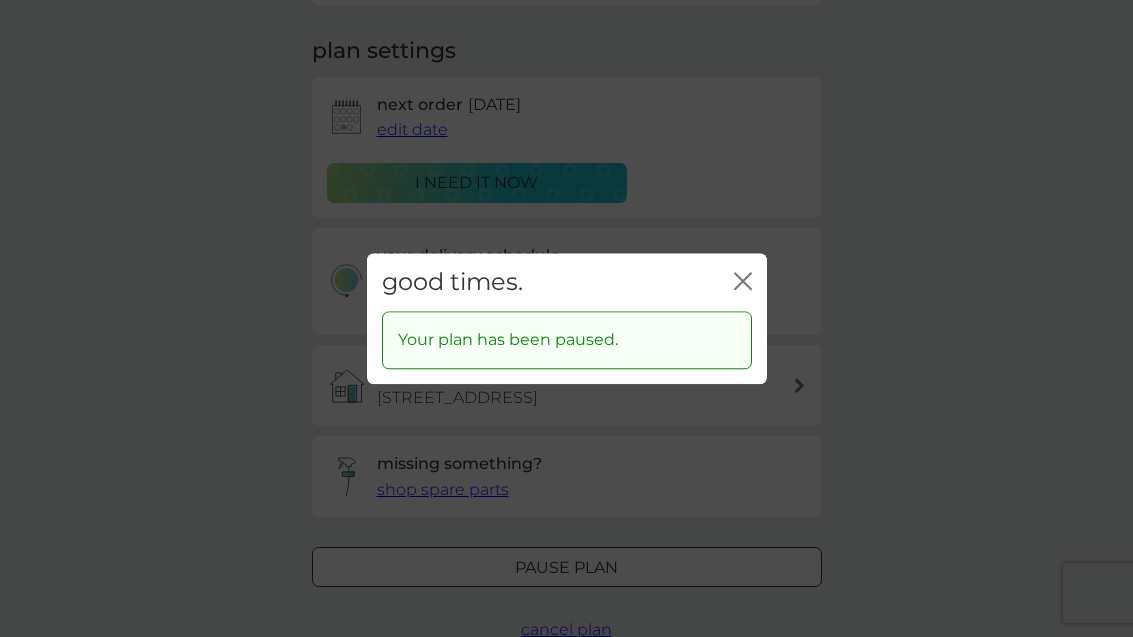 click 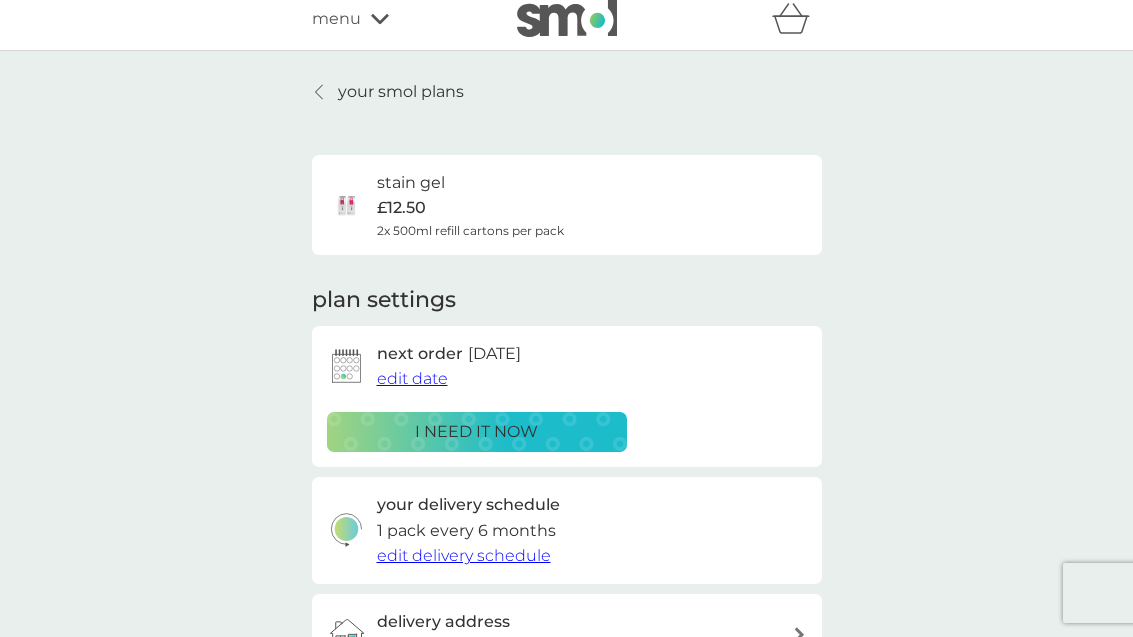 scroll, scrollTop: 15, scrollLeft: 0, axis: vertical 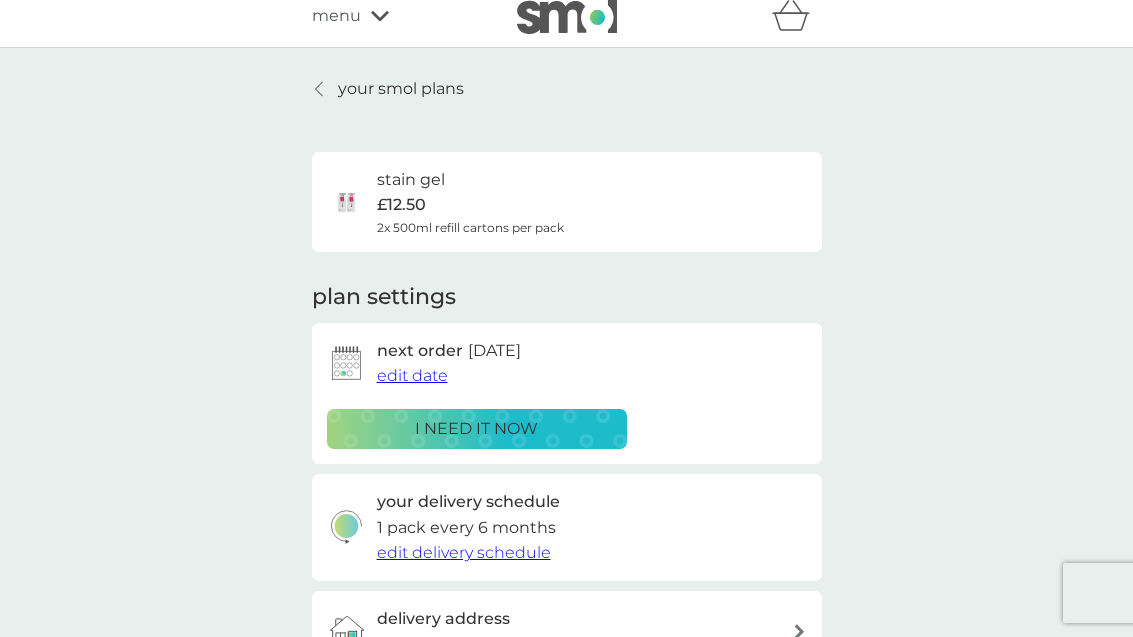 click on "your smol plans" at bounding box center (401, 89) 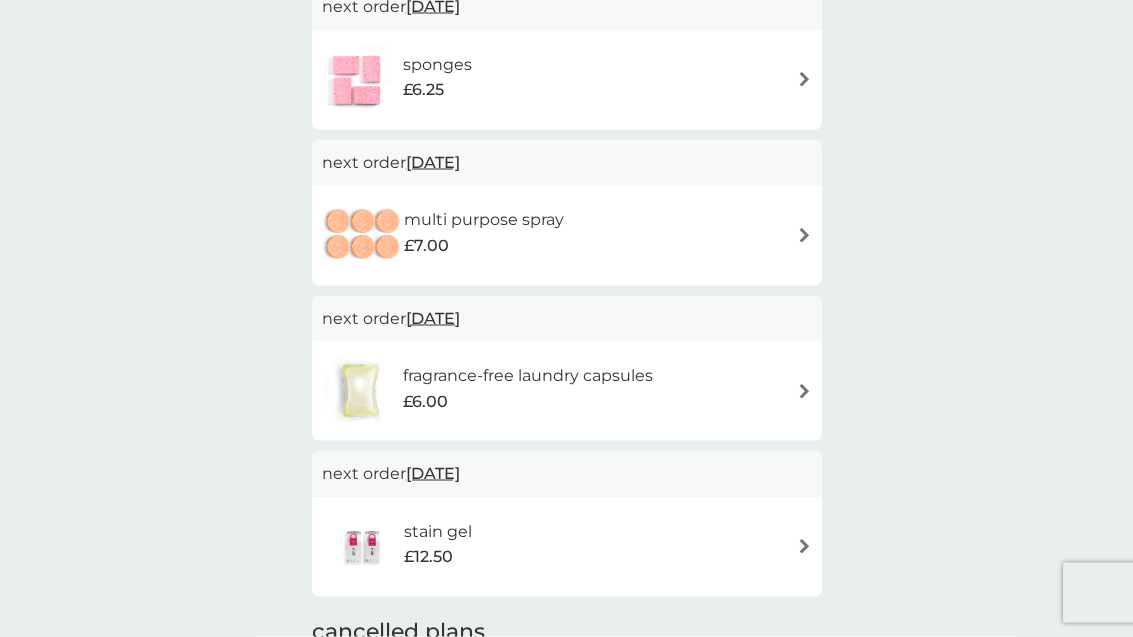 scroll, scrollTop: 745, scrollLeft: 0, axis: vertical 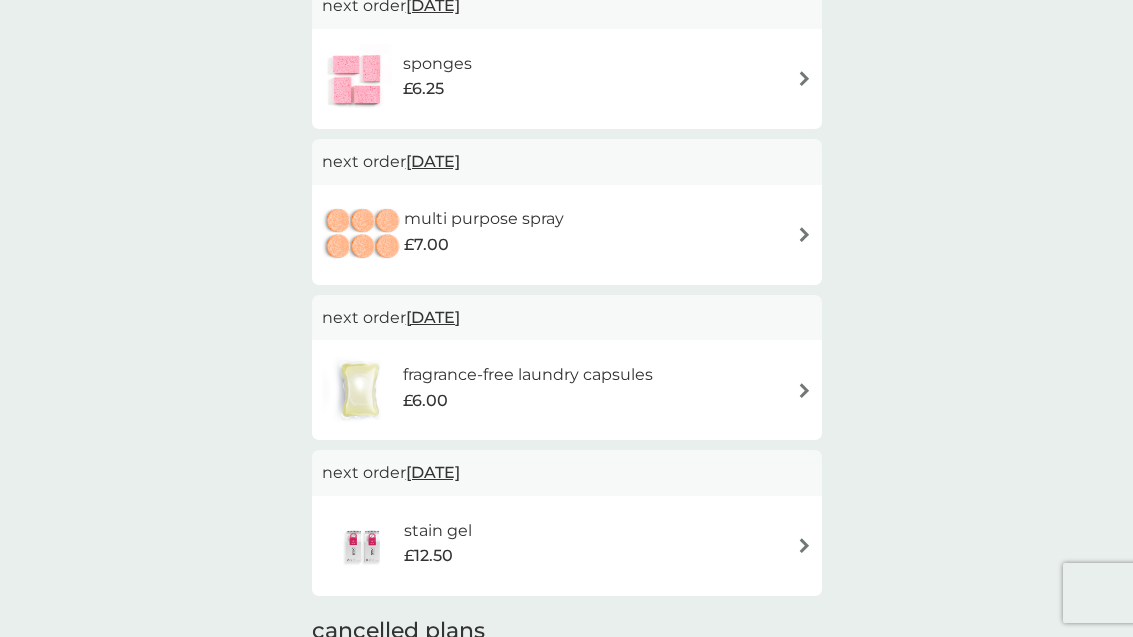 click on "fragrance-free laundry capsules" at bounding box center (528, 375) 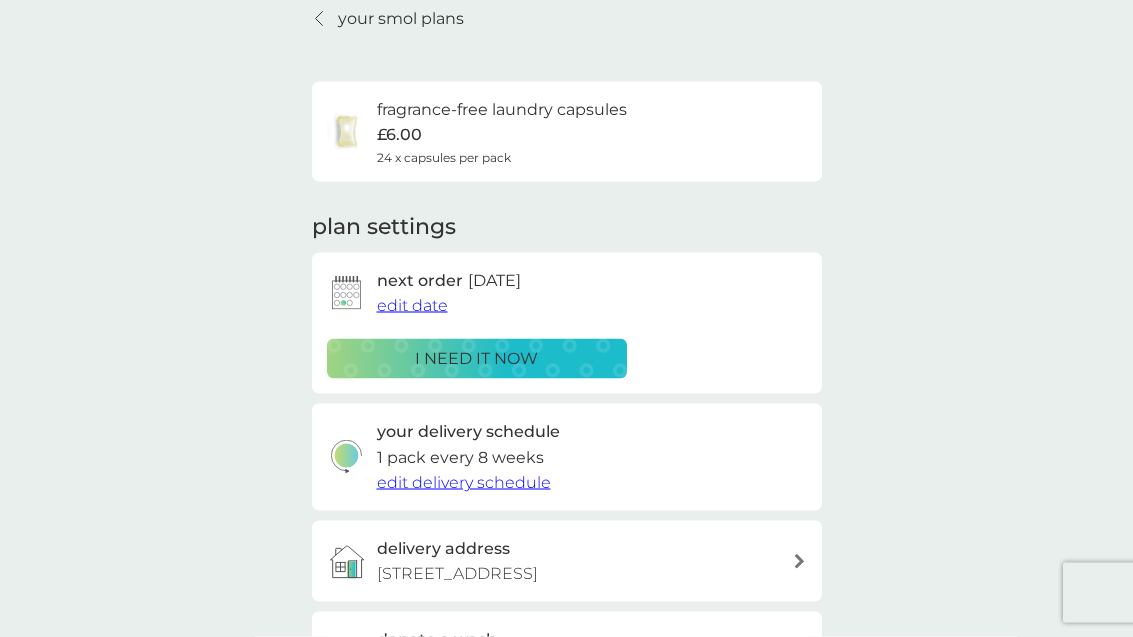 scroll, scrollTop: 93, scrollLeft: 0, axis: vertical 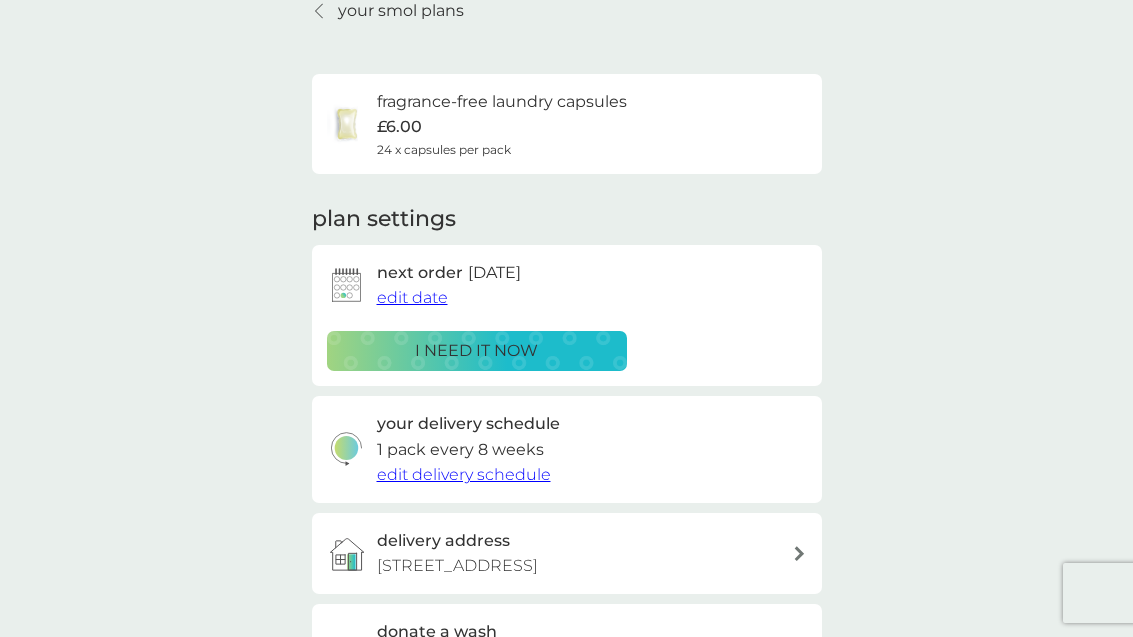 click on "fragrance-free laundry capsules" at bounding box center [502, 102] 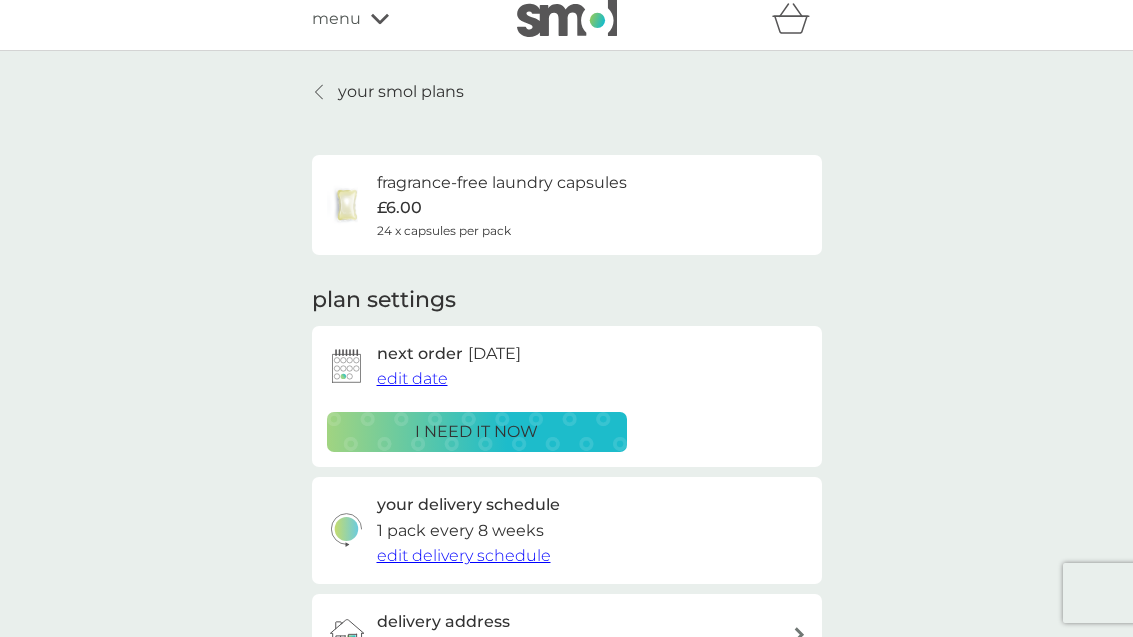 scroll, scrollTop: 0, scrollLeft: 0, axis: both 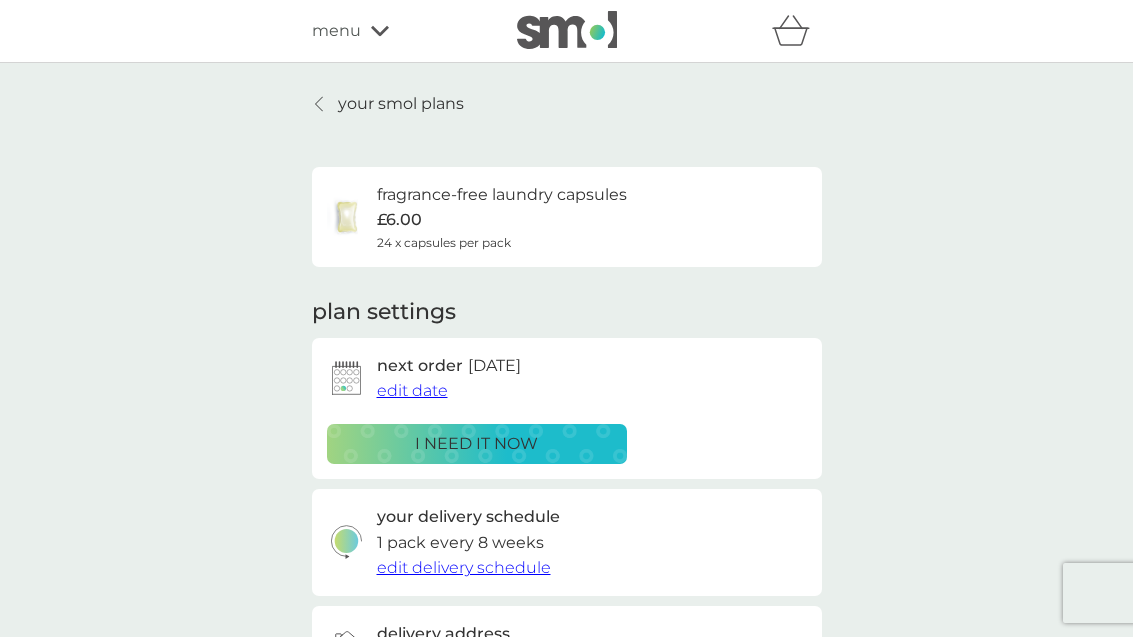 click on "your smol plans" at bounding box center [401, 104] 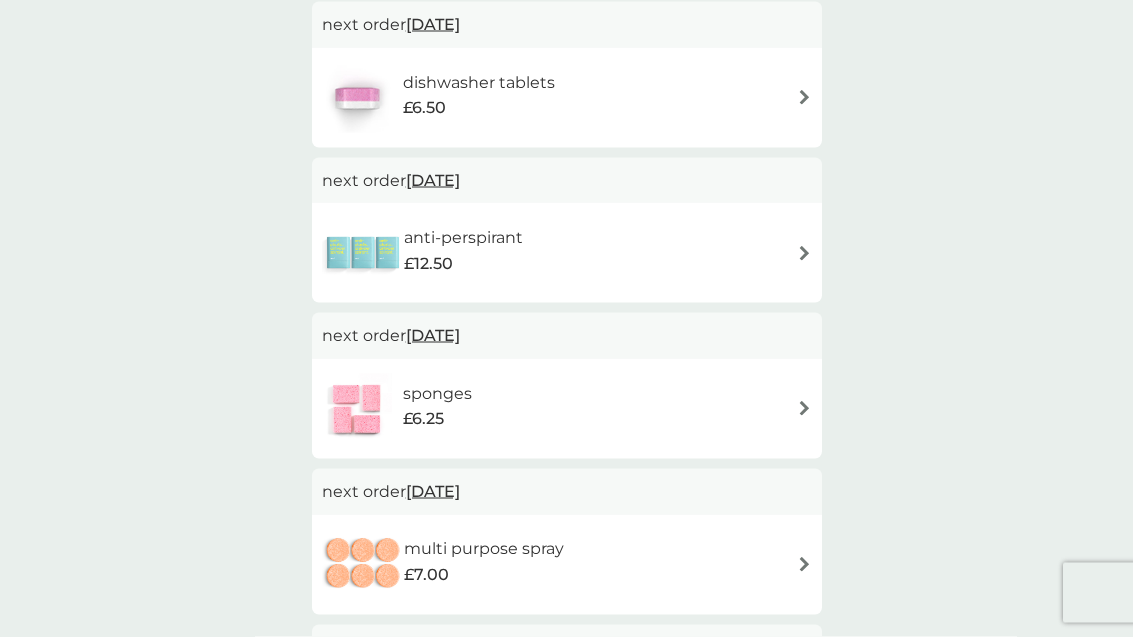 scroll, scrollTop: 416, scrollLeft: 0, axis: vertical 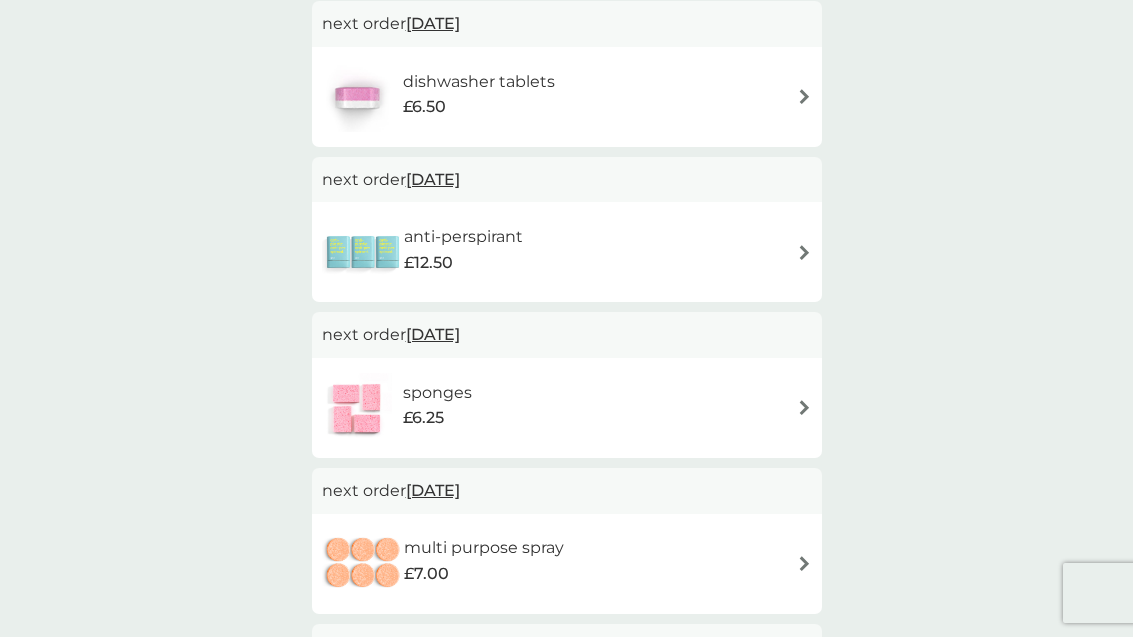 click on "sponges £6.25" at bounding box center (567, 408) 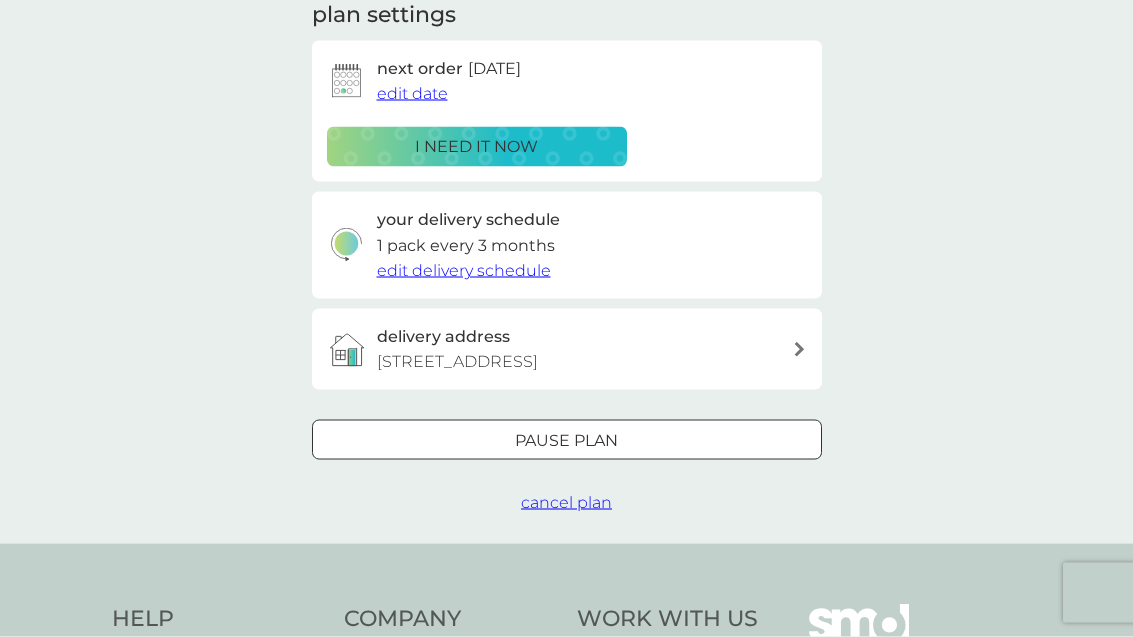 scroll, scrollTop: 293, scrollLeft: 0, axis: vertical 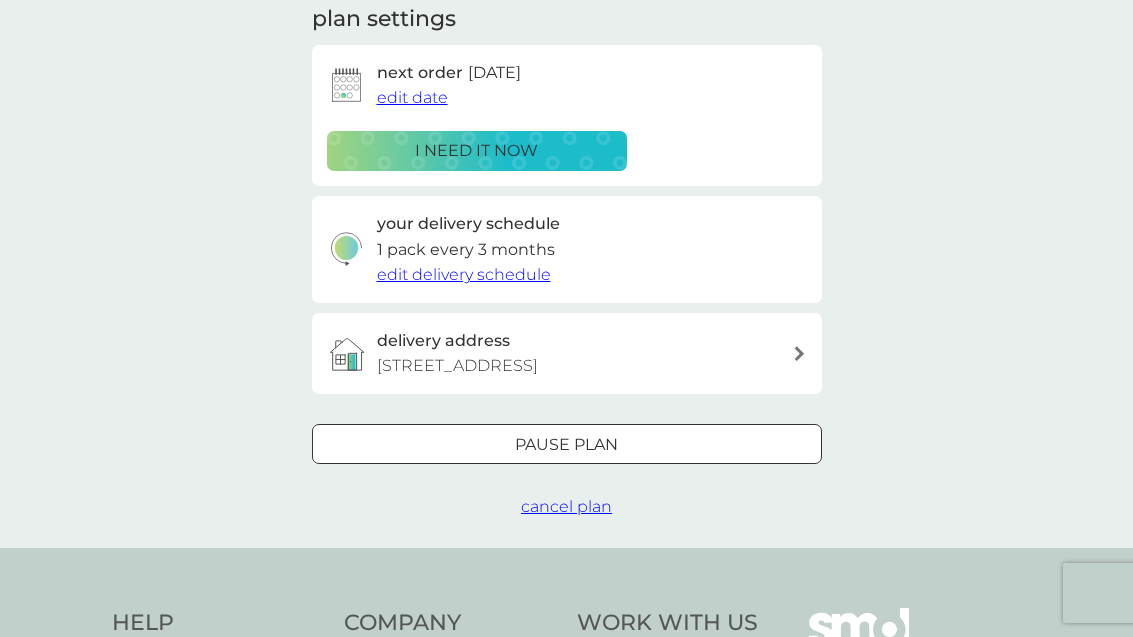 click on "Pause plan" at bounding box center (567, 445) 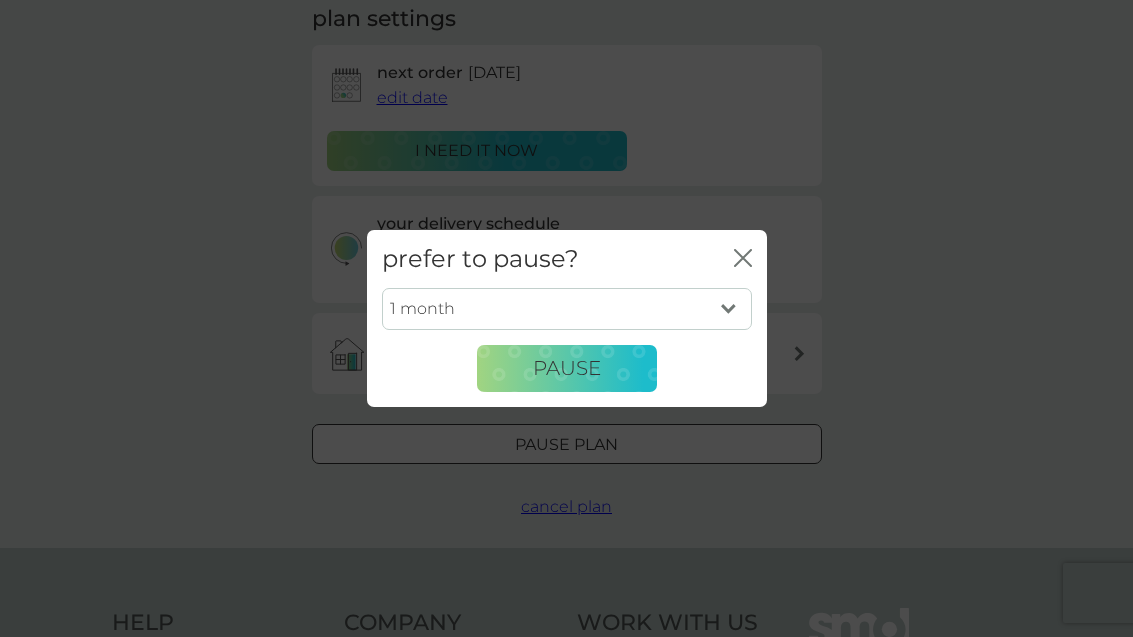 click on "1 month 2 months 3 months 4 months 5 months 6 months" at bounding box center [567, 309] 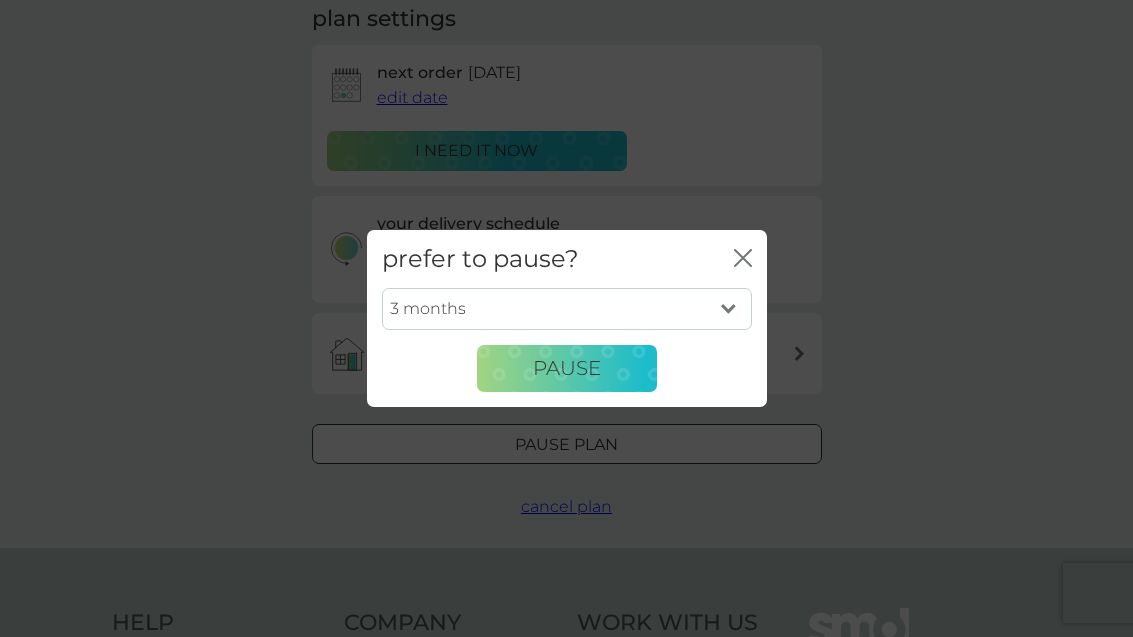 click on "Pause" at bounding box center (567, 368) 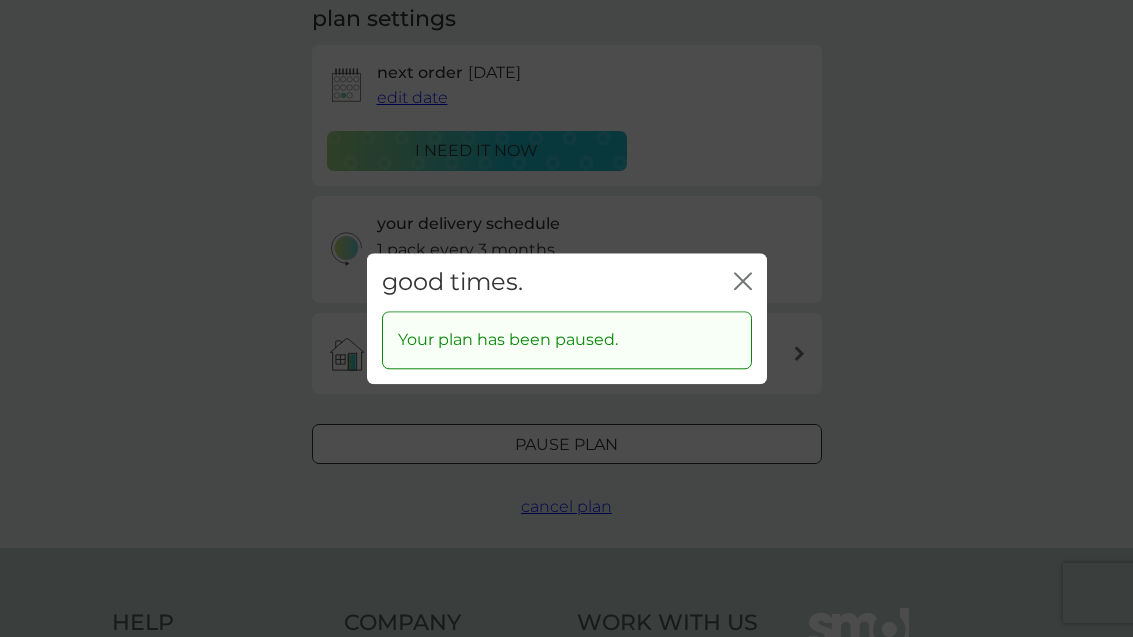 click on "close" 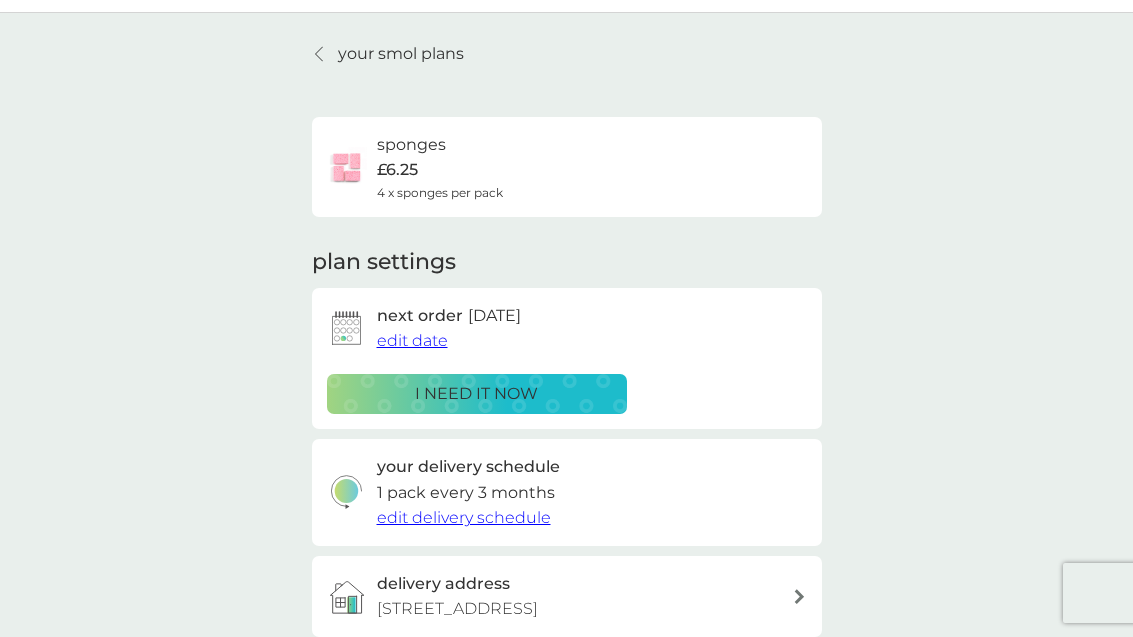 scroll, scrollTop: 0, scrollLeft: 0, axis: both 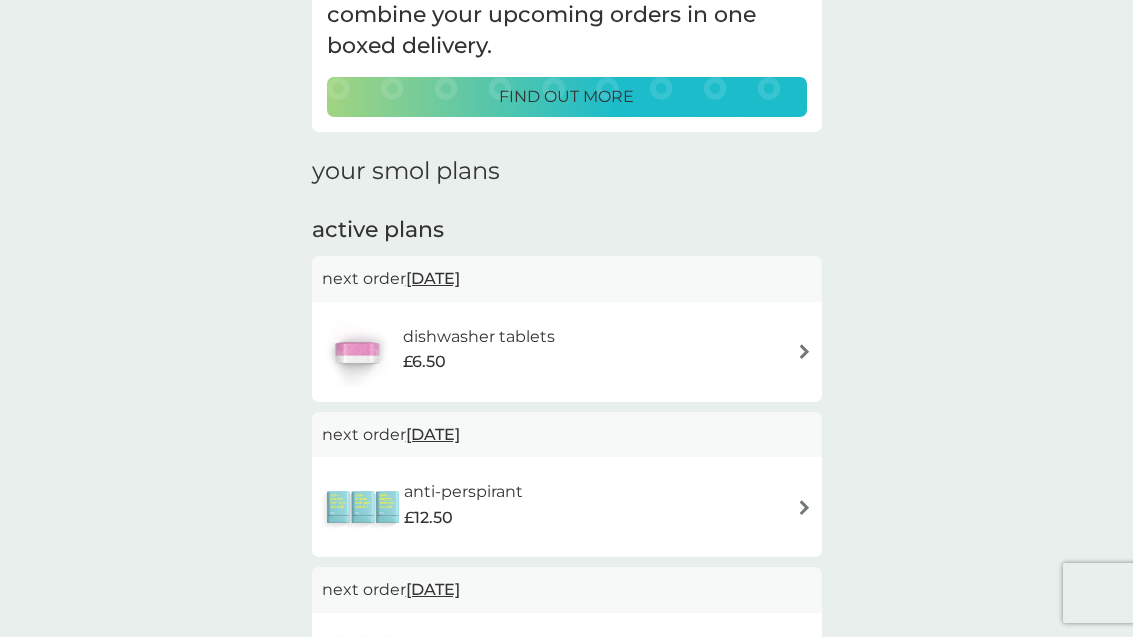 click at bounding box center (804, 507) 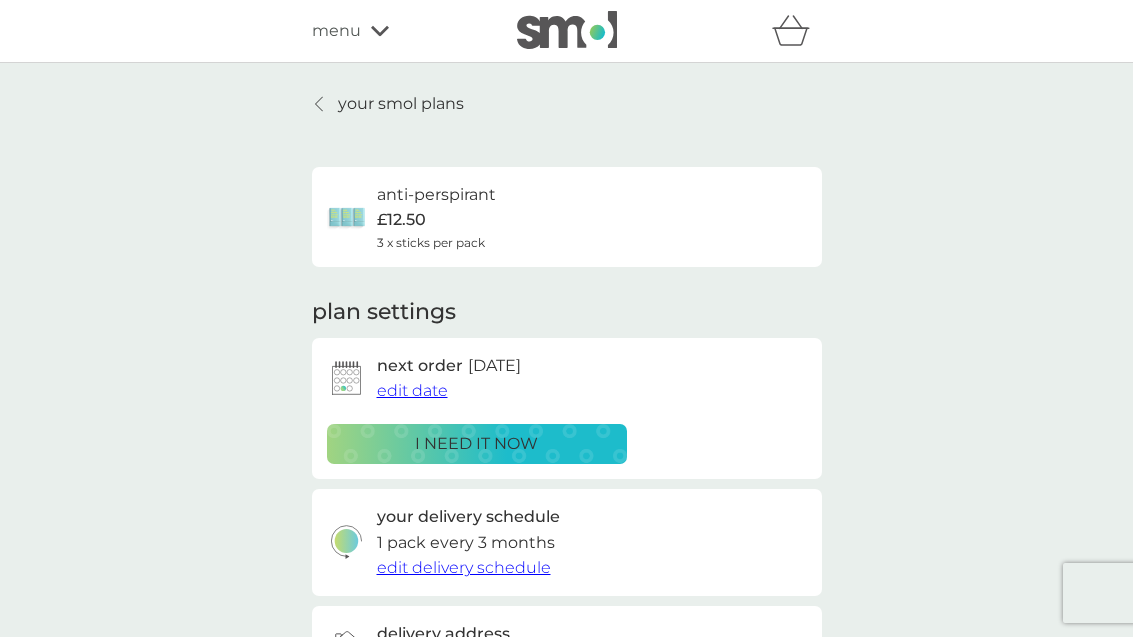 click on "edit date" at bounding box center (412, 390) 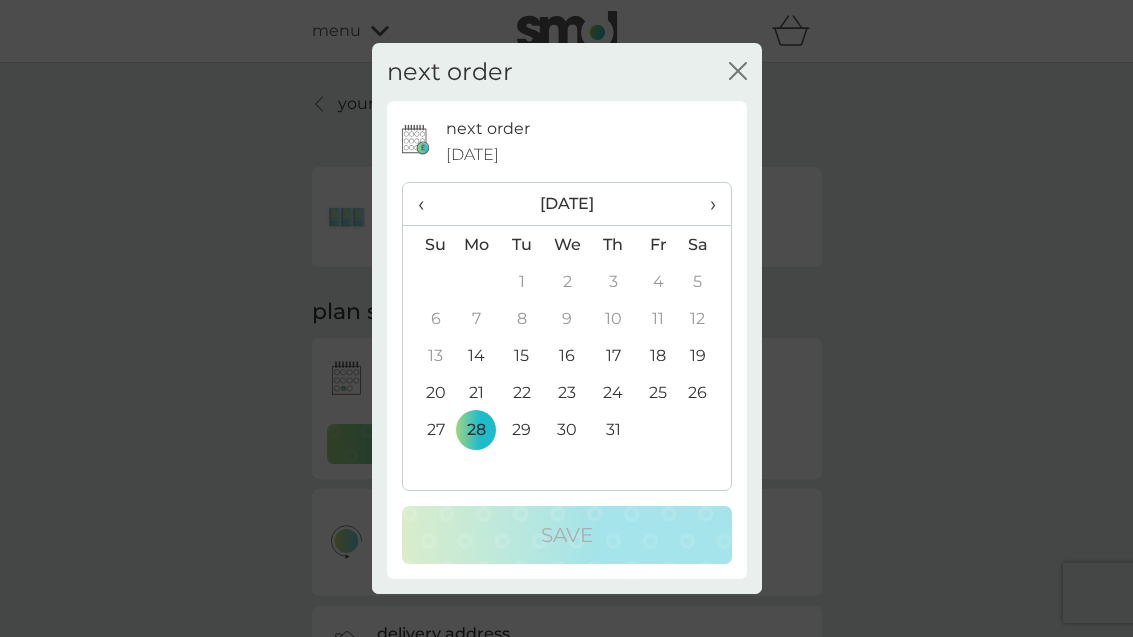 click on "close" 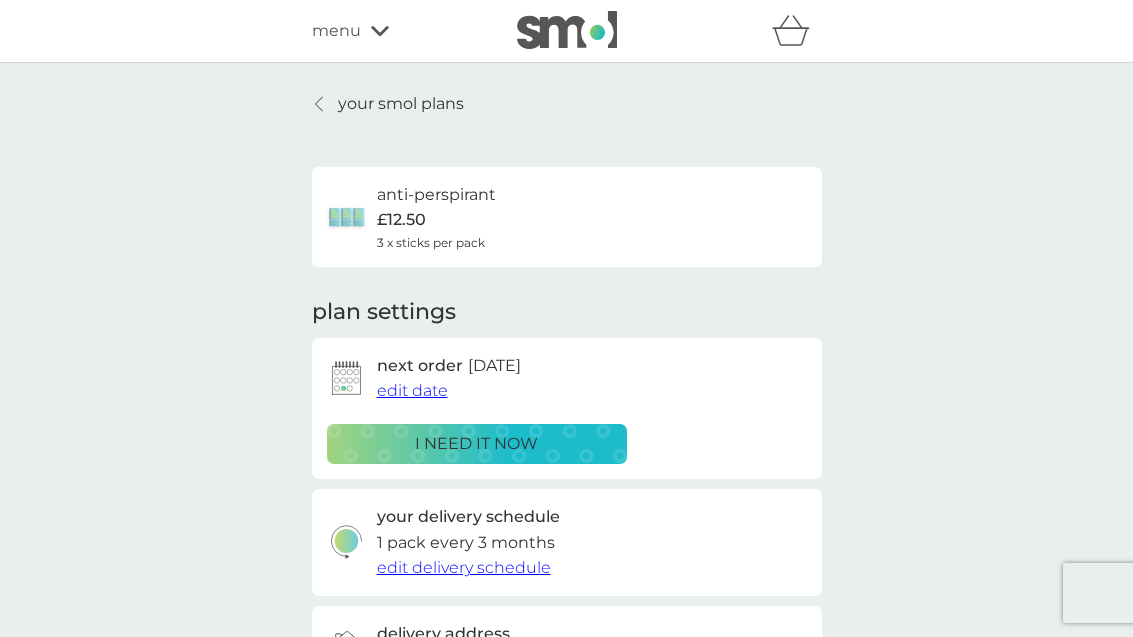 click on "your smol plans" at bounding box center (401, 104) 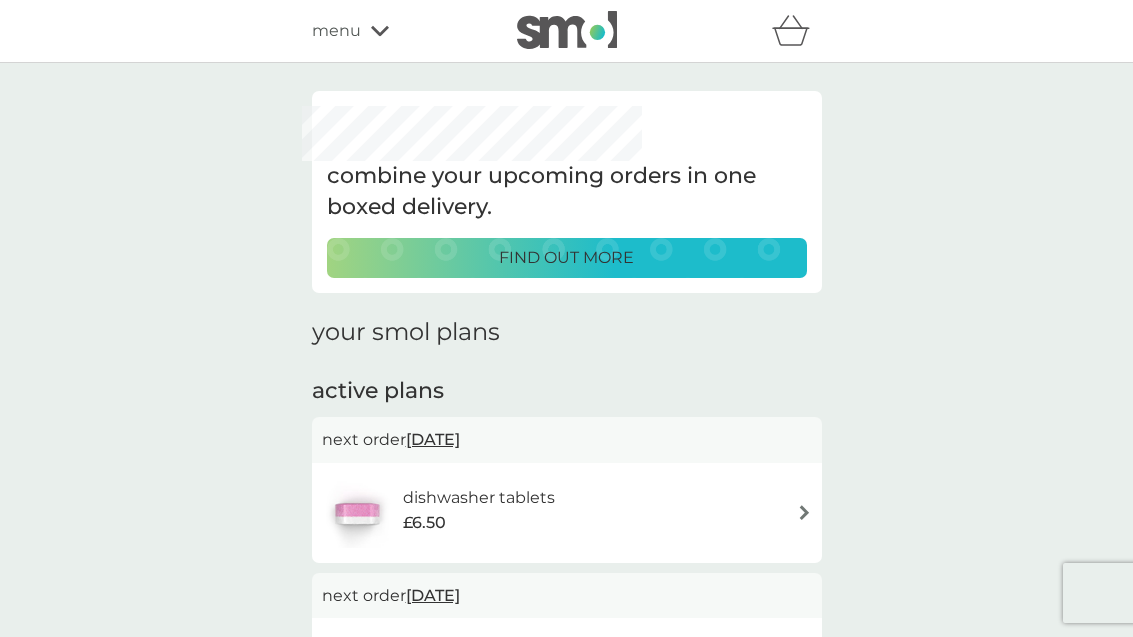 click on "menu" at bounding box center (336, 31) 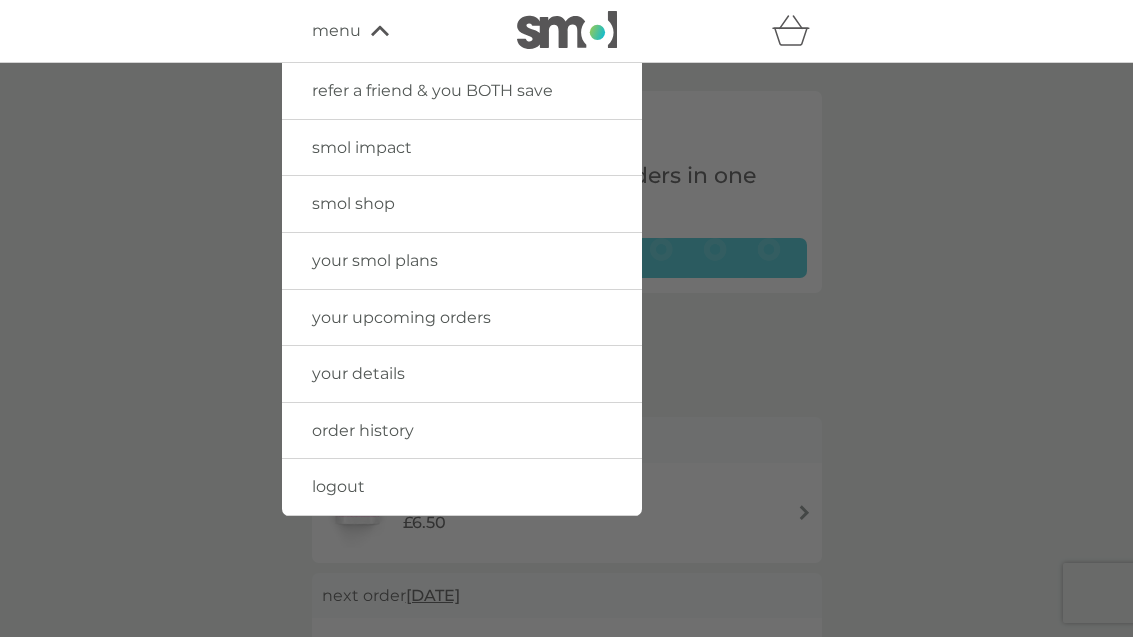 click on "smol shop" at bounding box center [353, 203] 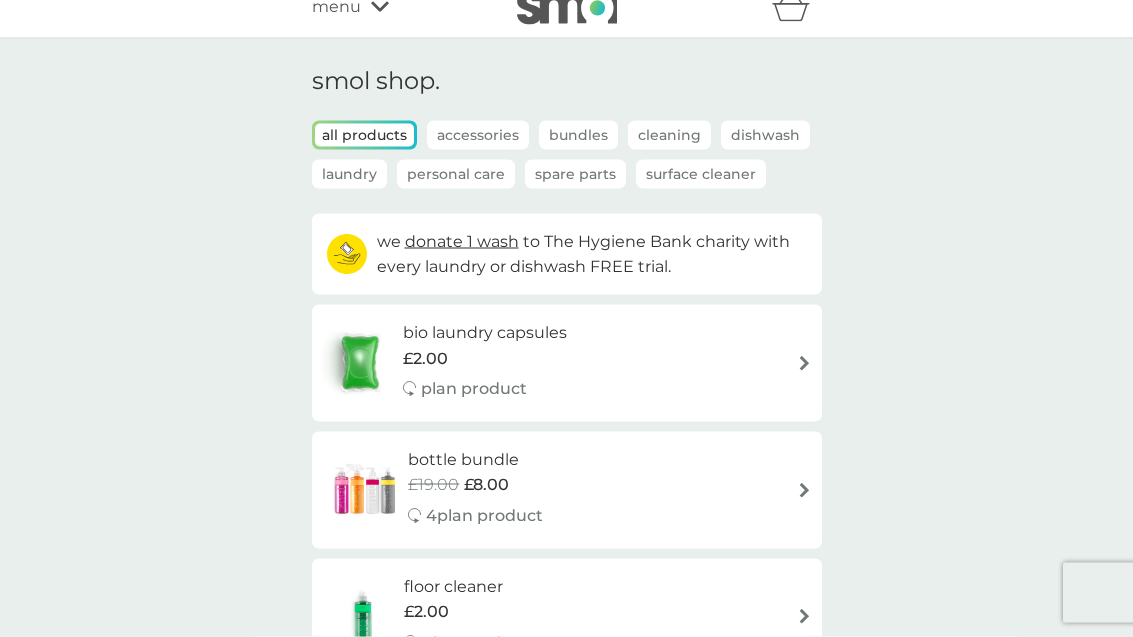 scroll, scrollTop: 0, scrollLeft: 0, axis: both 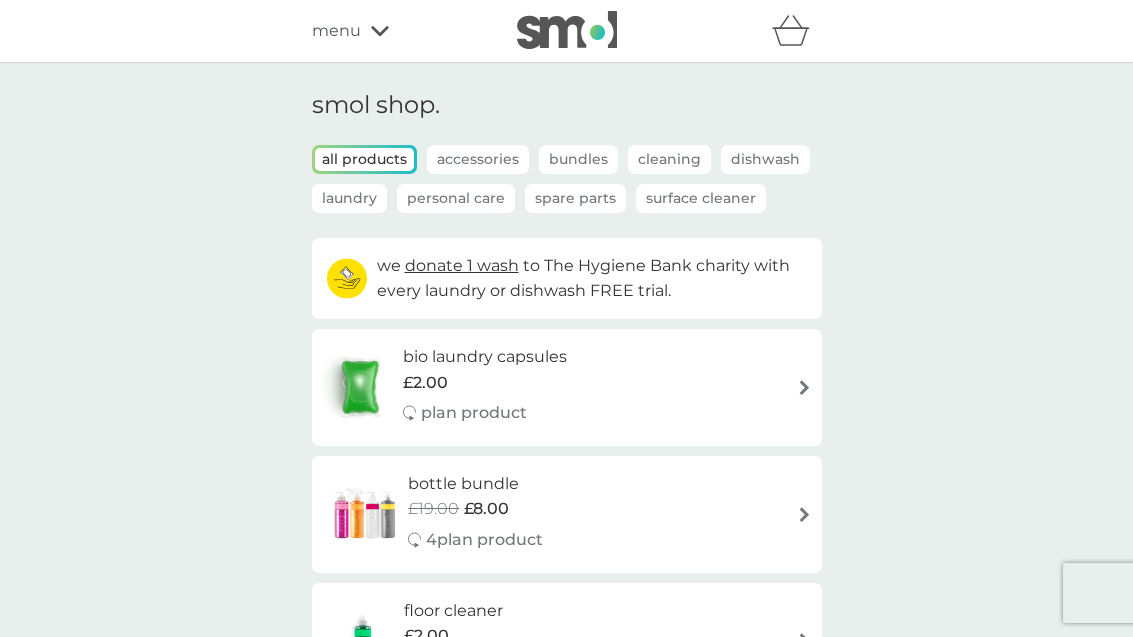 click on "menu" at bounding box center (336, 31) 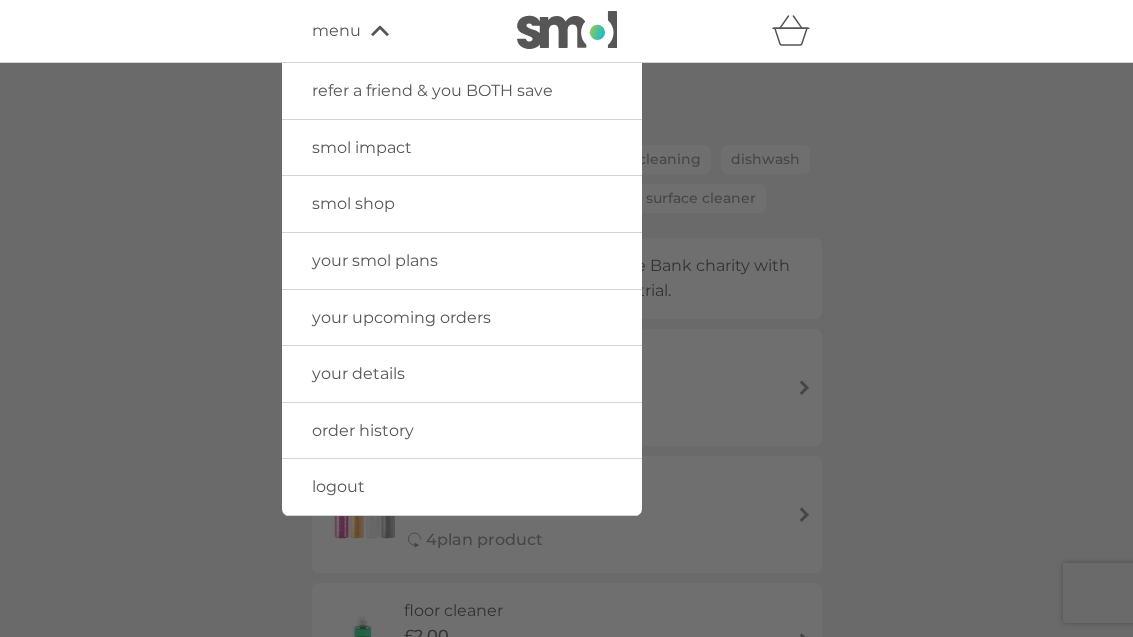 click on "logout" at bounding box center (338, 486) 